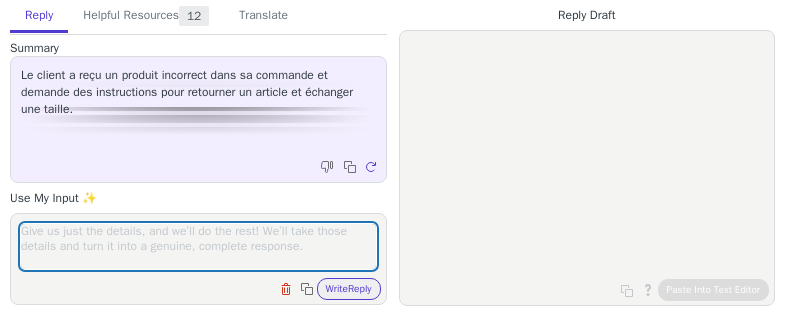 scroll, scrollTop: 0, scrollLeft: 0, axis: both 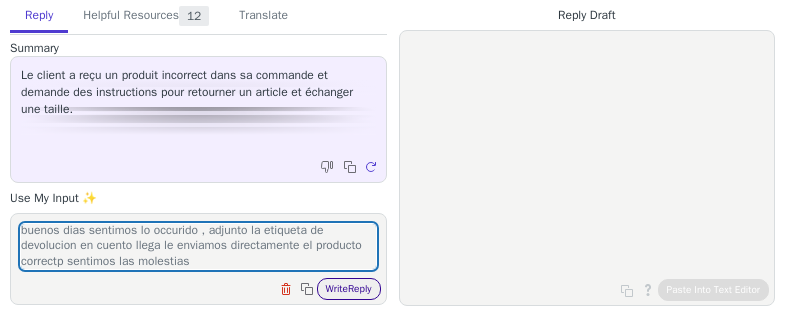 type on "buenos dias sentimos lo occurido , adjunto la etiqueta de devolucion en cuento llega le enviamos directamente el producto correctp sentimos las molestias" 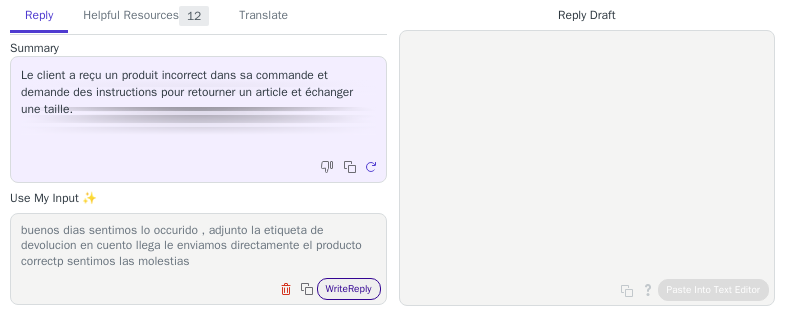 click on "Write  Reply" at bounding box center [349, 289] 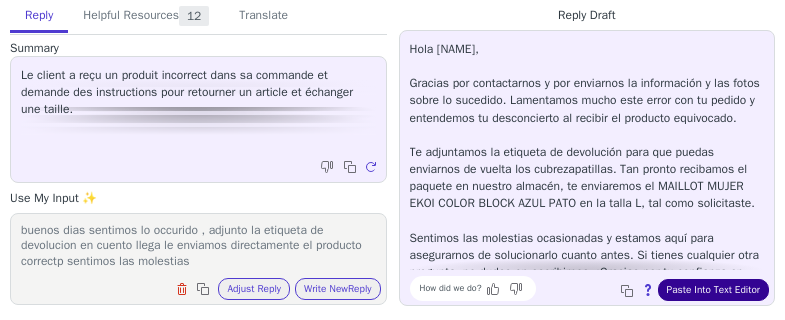 click on "Paste Into Text Editor" at bounding box center [713, 290] 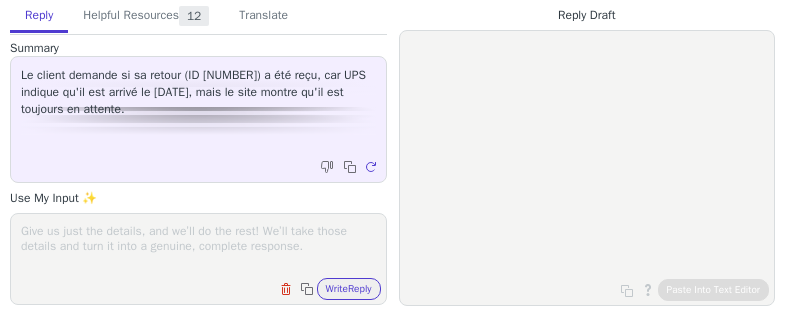 scroll, scrollTop: 0, scrollLeft: 0, axis: both 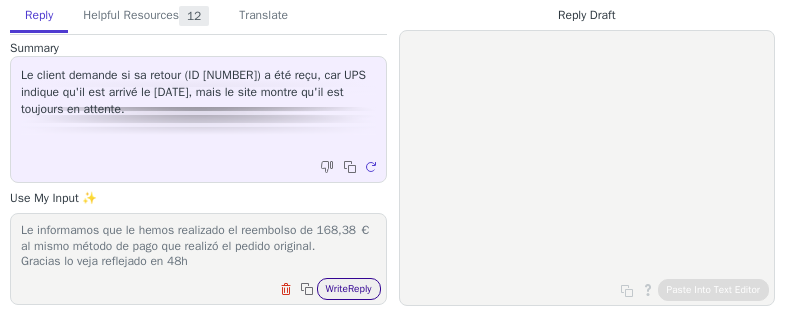 type on "Buenos días,
Le informamos que le hemos realizado el reembolso de 168,38 € al mismo método de pago que realizó el pedido original.
Gracias lo veja reflejado en 48h" 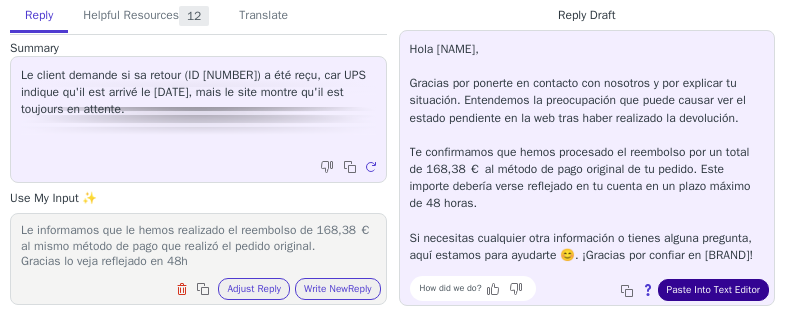 click on "Paste Into Text Editor" at bounding box center (713, 290) 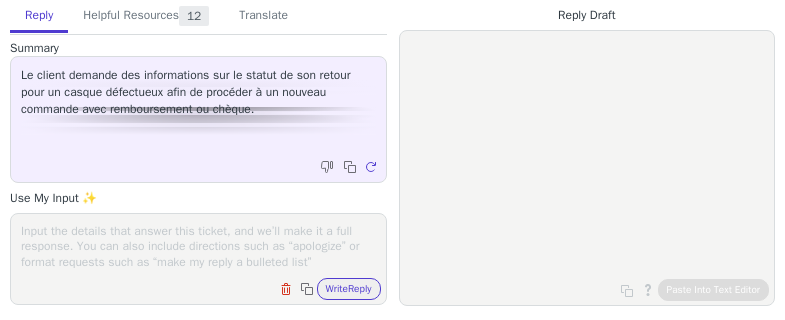scroll, scrollTop: 0, scrollLeft: 0, axis: both 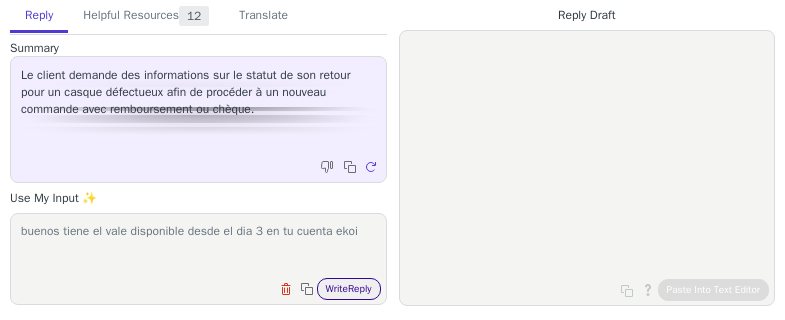 type on "buenos tiene el vale disponible desde el dia 3 en tu cuenta ekoi" 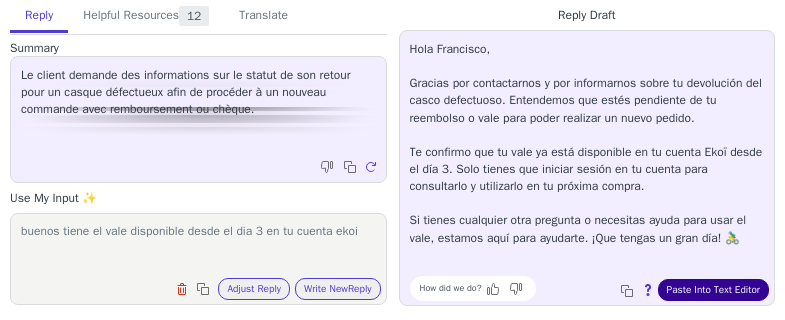 click on "Paste Into Text Editor" at bounding box center [713, 290] 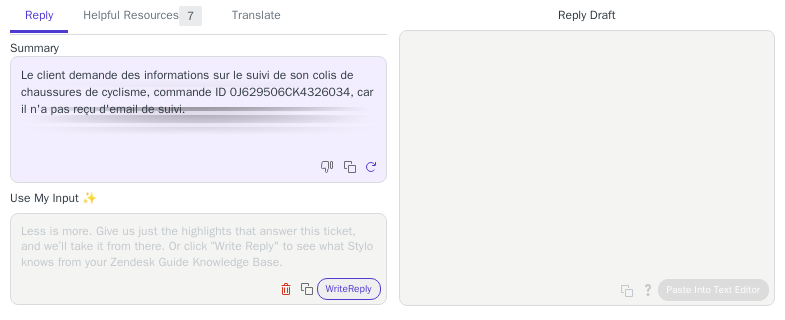 scroll, scrollTop: 0, scrollLeft: 0, axis: both 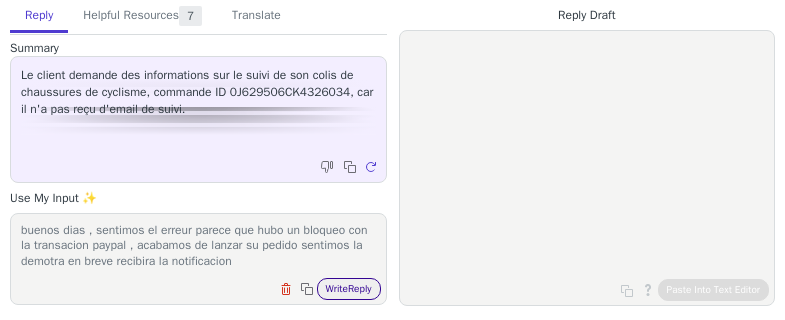type on "buenos dias , sentimos el erreur parece que hubo un bloqueo con la transacion paypal , acabamos de lanzar su pedido sentimos la demotra en breve recibira la notificacion" 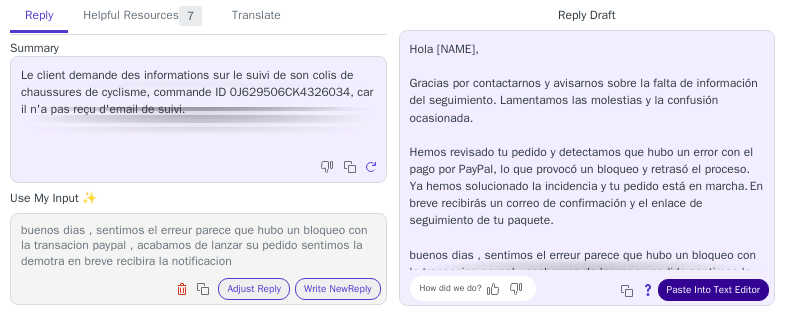 click on "Paste Into Text Editor" at bounding box center (713, 290) 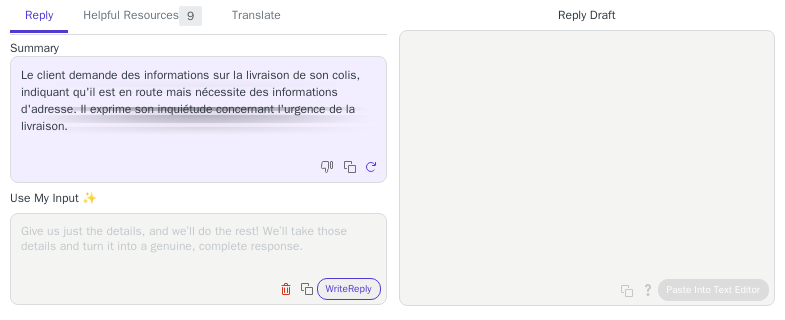 scroll, scrollTop: 0, scrollLeft: 0, axis: both 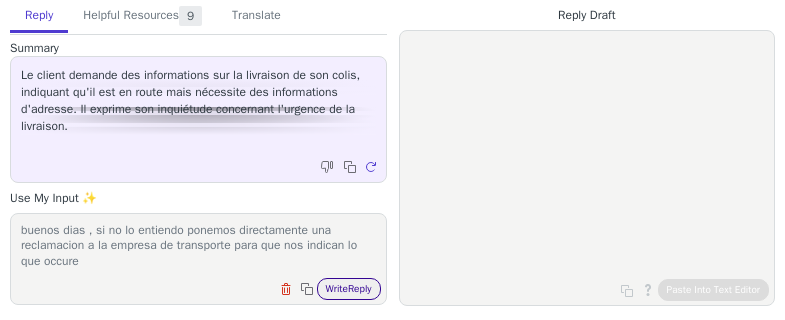 type on "buenos dias , si no lo entiendo ponemos directamente una reclamacion a la empresa de transporte para que nos indican lo que occure" 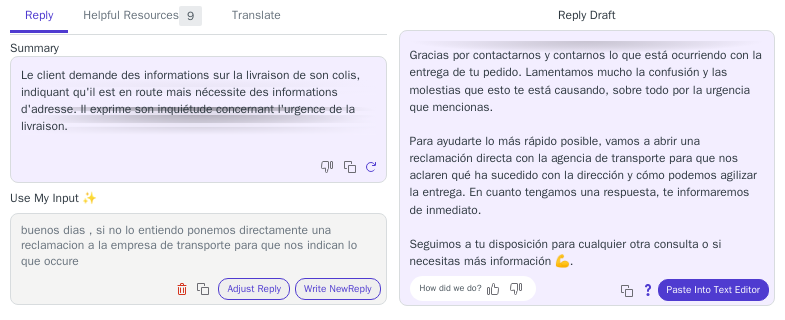 scroll, scrollTop: 27, scrollLeft: 0, axis: vertical 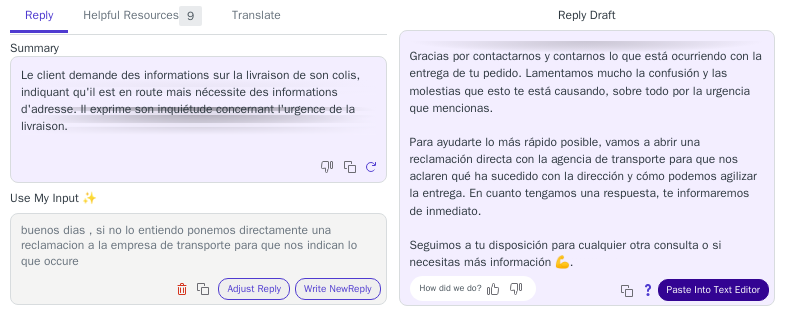 click on "Paste Into Text Editor" at bounding box center [713, 290] 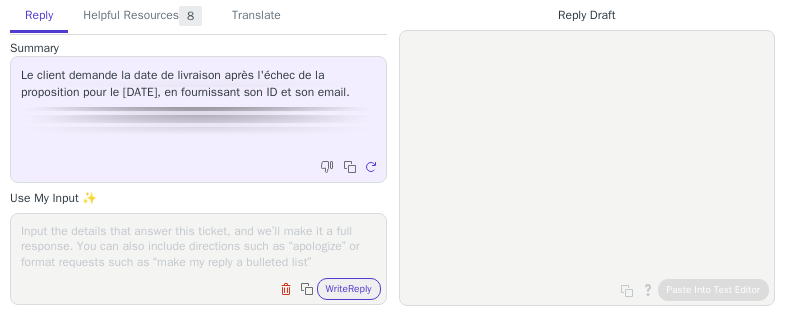 scroll, scrollTop: 0, scrollLeft: 0, axis: both 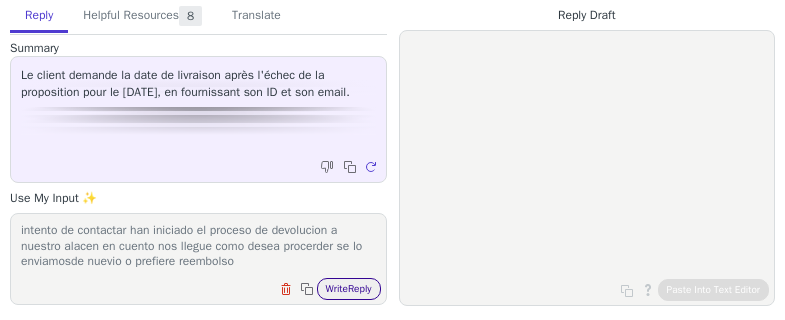 type on "hola por lo que nos consta dicen que no pudieron entregar y tras intento de contactar han iniciado el proceso de devolucion a nuestro alacen en cuento nos llegue como desea procerder se lo enviamosde nuevio o prefiere reembolso" 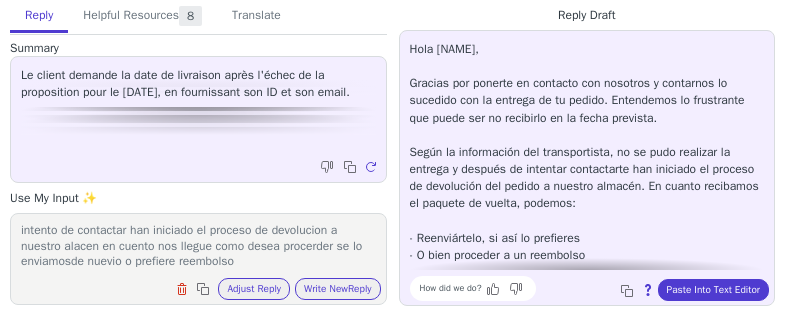 scroll, scrollTop: 62, scrollLeft: 0, axis: vertical 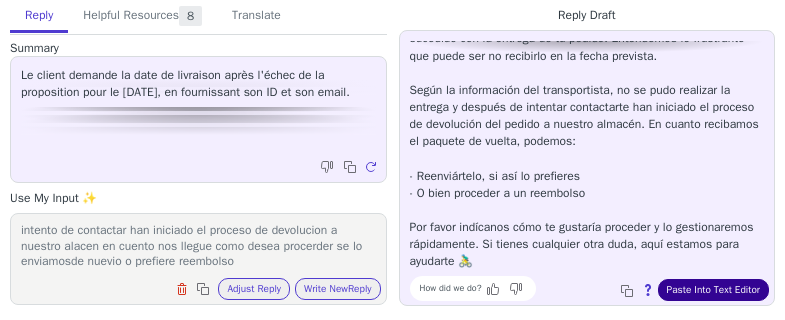 click on "Paste Into Text Editor" at bounding box center [713, 290] 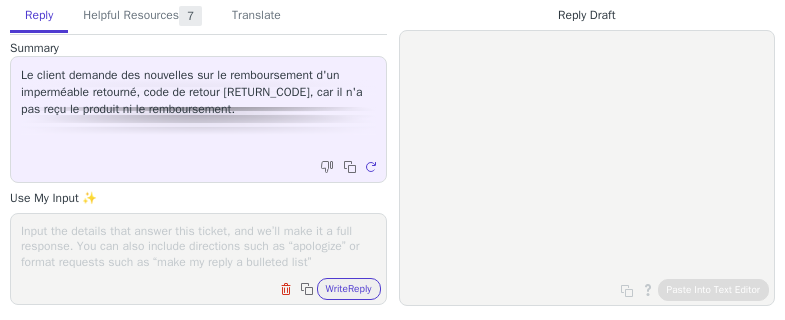 scroll, scrollTop: 0, scrollLeft: 0, axis: both 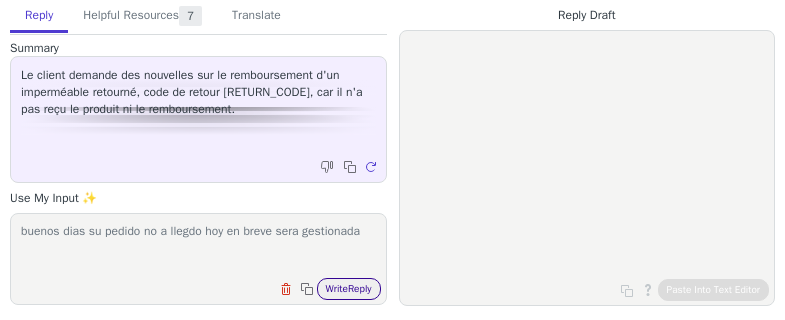 type on "buenos dias su pedido no a llegdo hoy en breve sera gestionada" 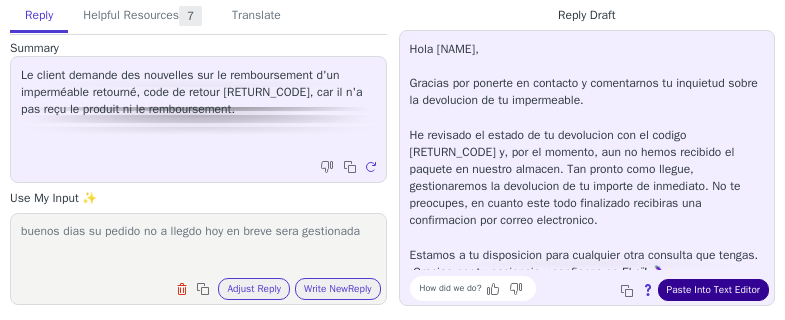 click on "Paste Into Text Editor" at bounding box center (713, 290) 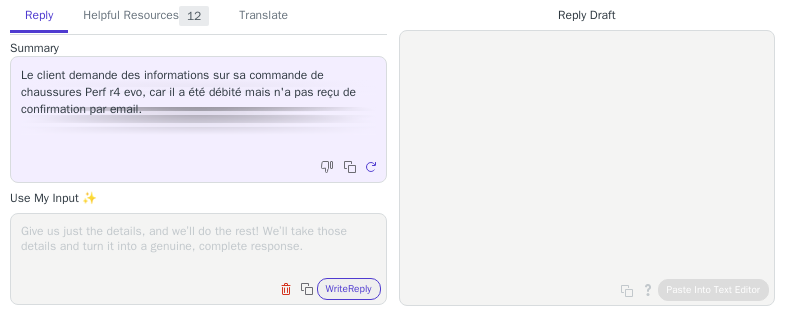 scroll, scrollTop: 0, scrollLeft: 0, axis: both 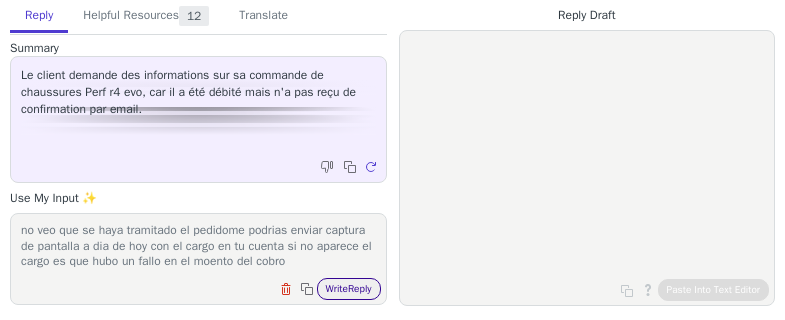 type on "buenso dias , me consta articulos en la cesta del dia [DATE] pero no veo que se haya tramitado el pedidome podrias enviar captura de pantalla a dia de hoy con el cargo en tu cuenta si no aparece el cargo es que hubo un fallo en el moento del cobro" 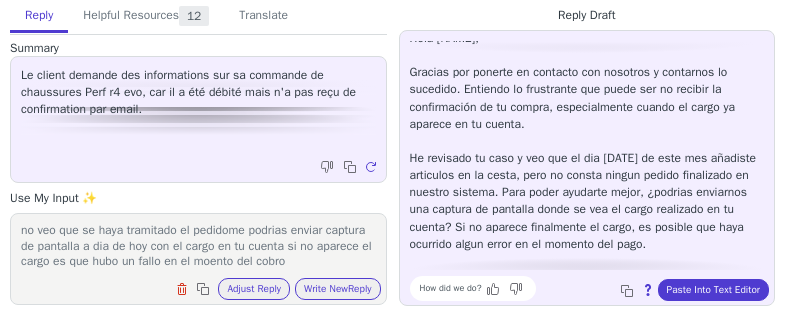 scroll, scrollTop: 12, scrollLeft: 0, axis: vertical 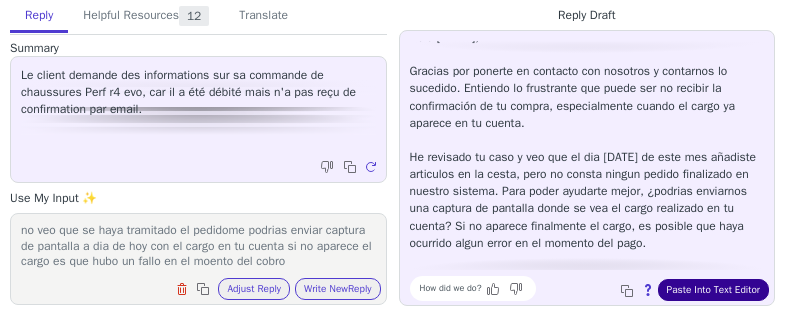 click on "Paste Into Text Editor" at bounding box center (713, 290) 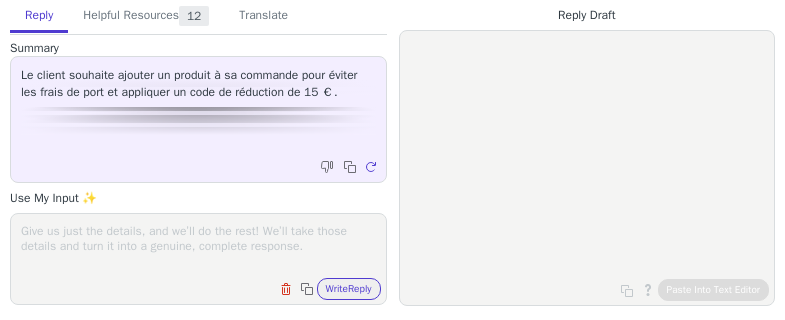 scroll, scrollTop: 0, scrollLeft: 0, axis: both 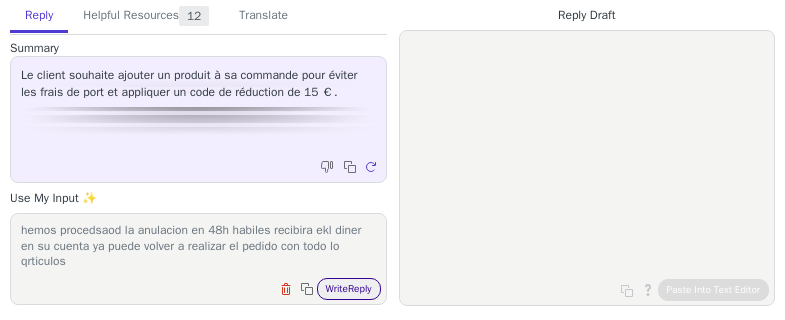 type on "buenos dias non podemos modificar pedido en curso por lo que hemos procedsaod la anulacion en 48h habiles recibira ekl diner en su cuenta ya puede volver a realizar el pedido con todo lo qrticulos" 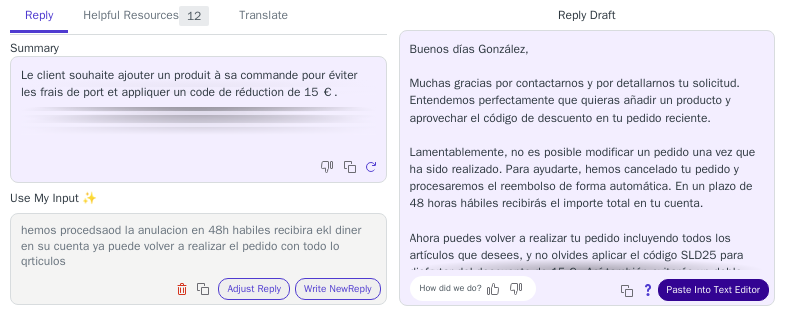 click on "Paste Into Text Editor" at bounding box center [713, 290] 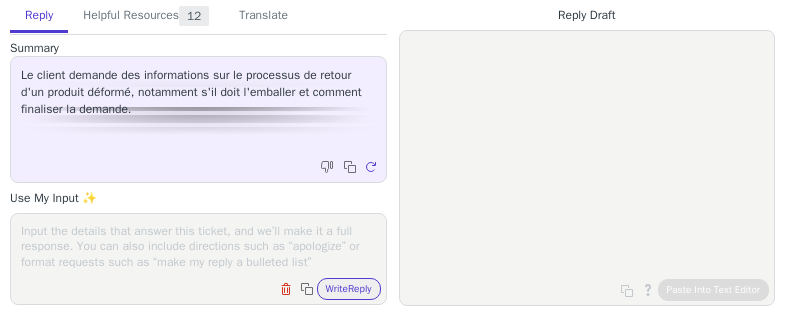 scroll, scrollTop: 0, scrollLeft: 0, axis: both 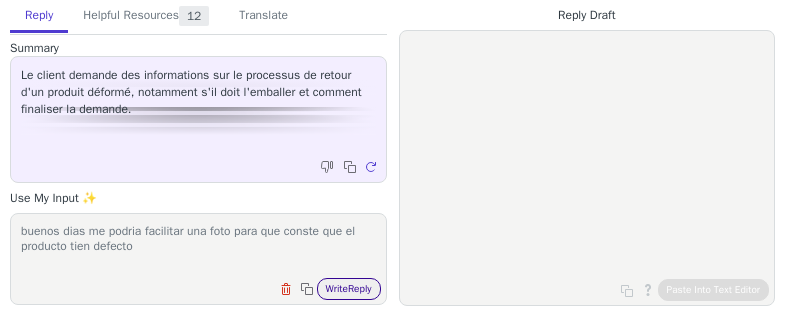 type on "buenos dias me podria facilitar una foto para que conste que el producto tien defecto" 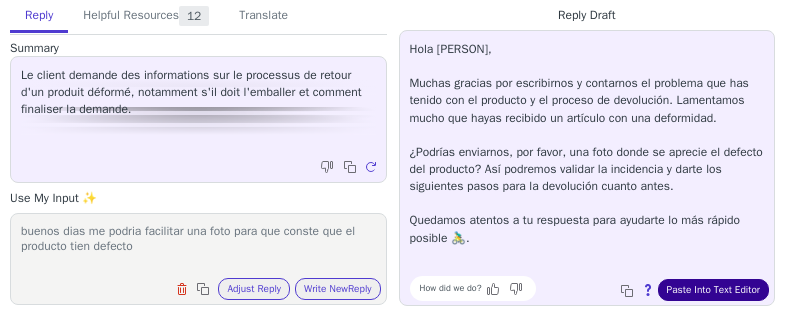 click on "Paste Into Text Editor" at bounding box center [713, 290] 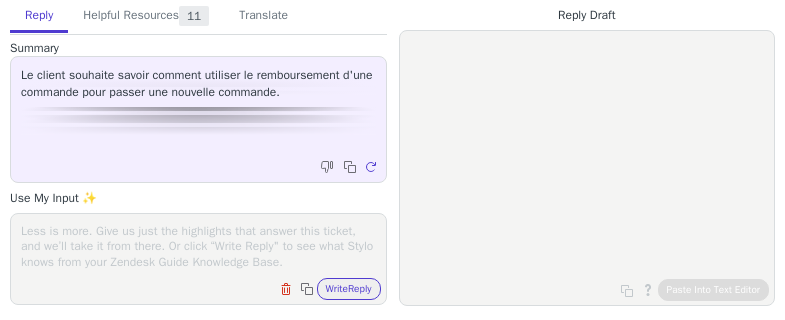 scroll, scrollTop: 0, scrollLeft: 0, axis: both 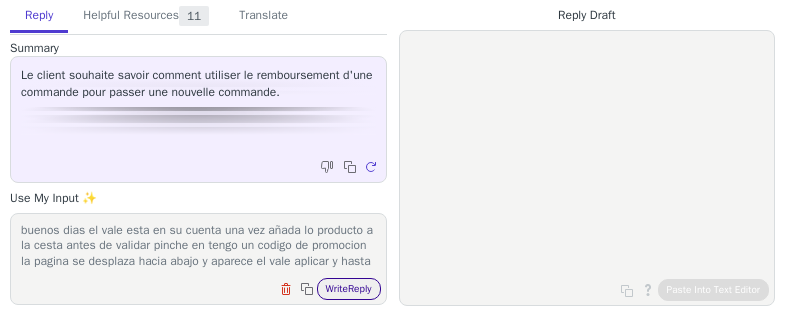 type on "buenos dias el vale esta en su cuenta una vez añada lo producto a la cesta antes de validar pinche en tengo un codigo de promocion la pagina se desplaza hacia abajo y aparece el vale aplicar y hasta" 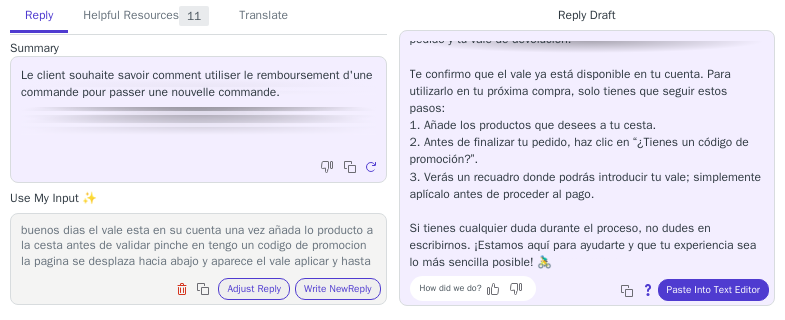 scroll, scrollTop: 61, scrollLeft: 0, axis: vertical 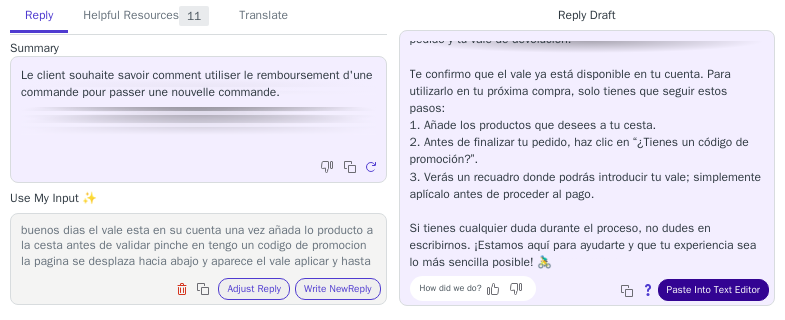 click on "Paste Into Text Editor" at bounding box center (713, 290) 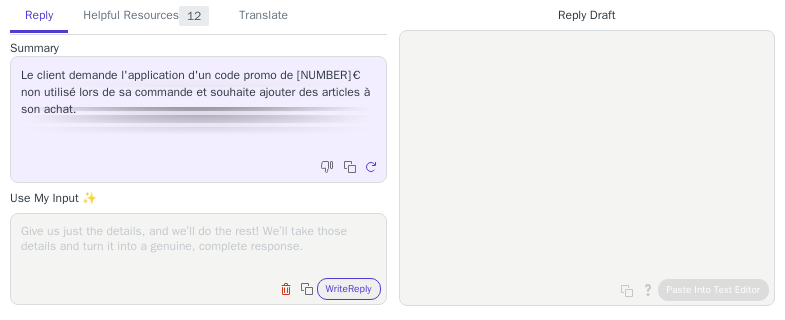 scroll, scrollTop: 0, scrollLeft: 0, axis: both 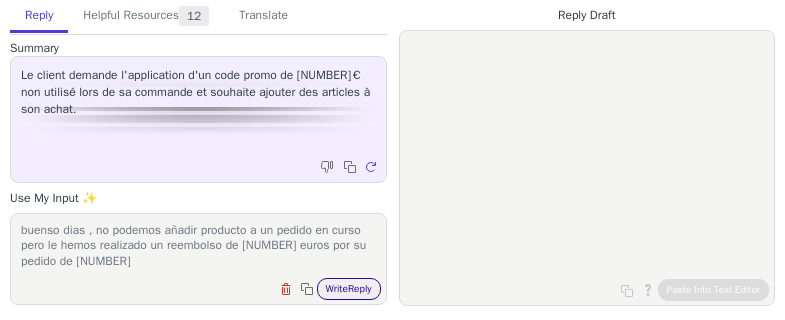 type on "buenso dias , no podemos añadir producto a un pedido en curso pero le hemos realizado un reembolso de [NUMBER] euros por su pedido de [NUMBER]" 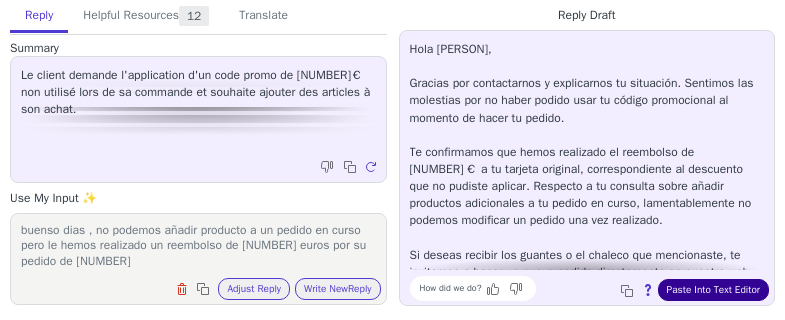click on "Paste Into Text Editor" at bounding box center (713, 290) 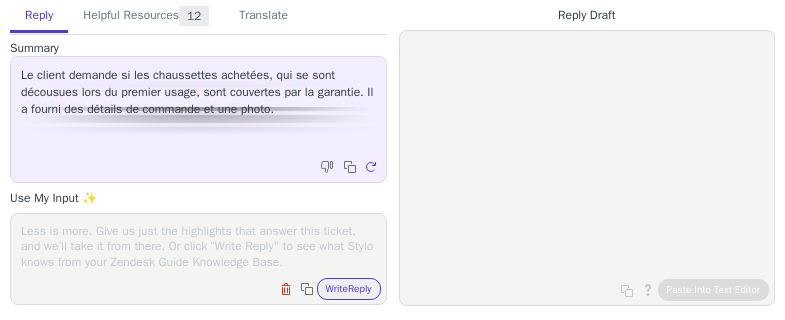 scroll, scrollTop: 0, scrollLeft: 0, axis: both 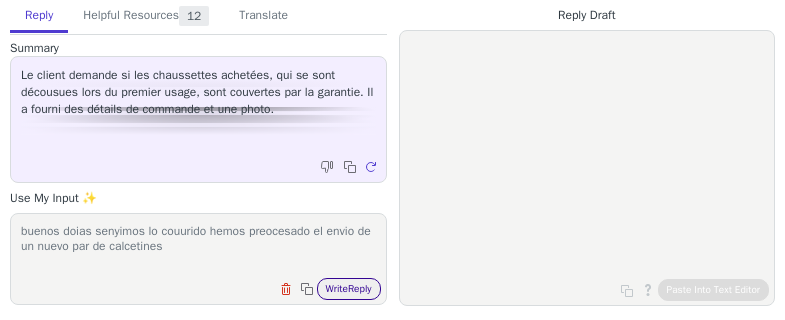 type on "buenos doias senyimos lo couurido hemos preocesado el envio de un nuevo par de calcetines" 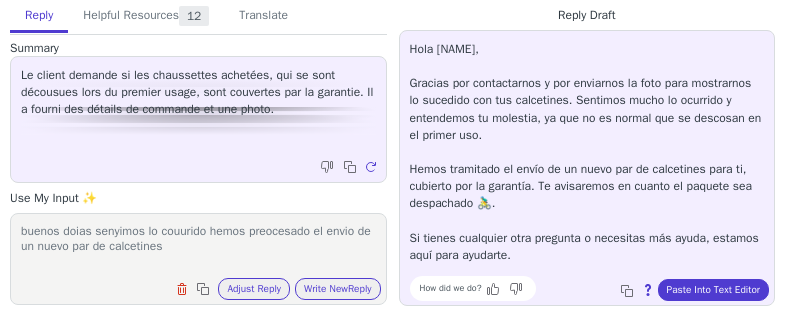 click on "How did we do?   Copy to clipboard About this reply Paste Into Text Editor" at bounding box center [597, 288] 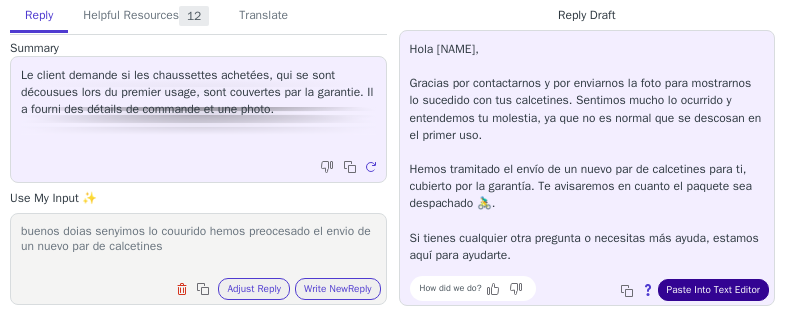 click on "Paste Into Text Editor" at bounding box center [713, 290] 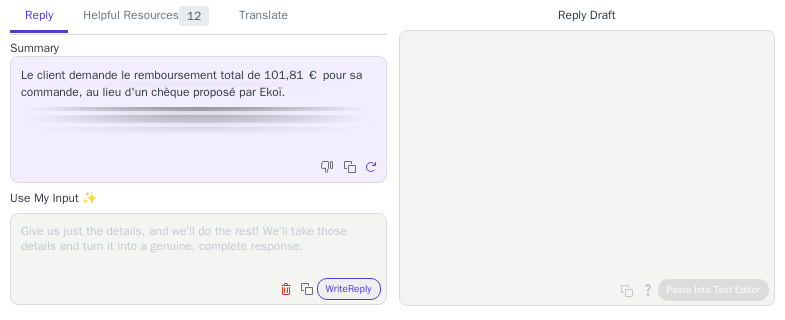 scroll, scrollTop: 0, scrollLeft: 0, axis: both 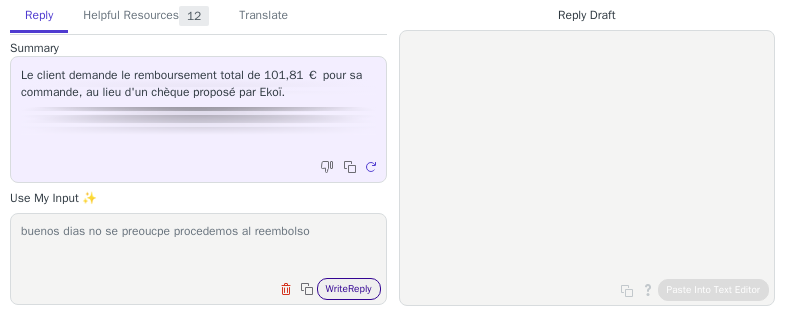 type on "buenos dias no se preoucpe procedemos al reembolso" 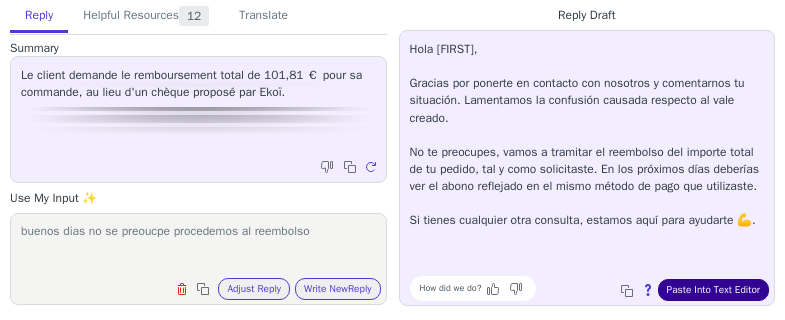 click on "Paste Into Text Editor" at bounding box center [713, 290] 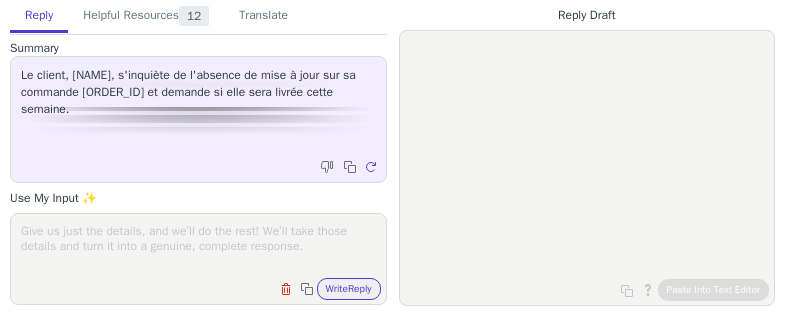scroll, scrollTop: 0, scrollLeft: 0, axis: both 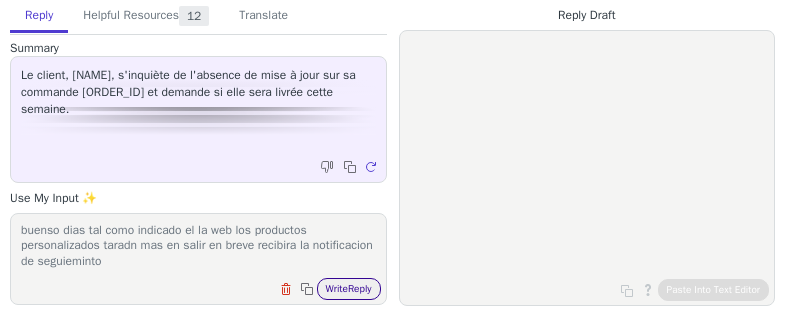 type on "buenso dias tal como indicado el la web los productos personalizados taradn mas en salir en breve recibira la notificacion de seguieminto" 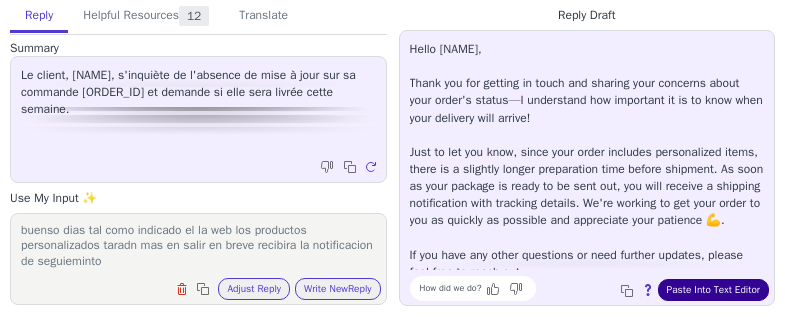click on "Paste Into Text Editor" at bounding box center [713, 290] 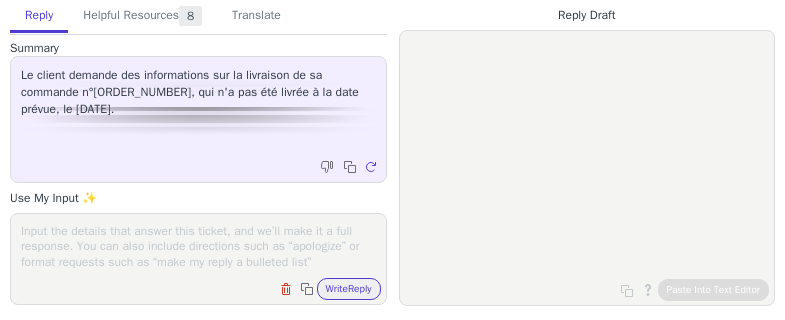 scroll, scrollTop: 0, scrollLeft: 0, axis: both 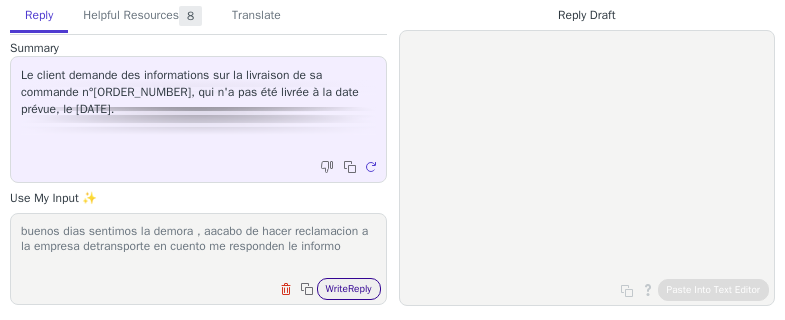 type on "buenos dias sentimos la demora , aacabo de hacer reclamacion a la empresa detransporte en cuento me responden le informo" 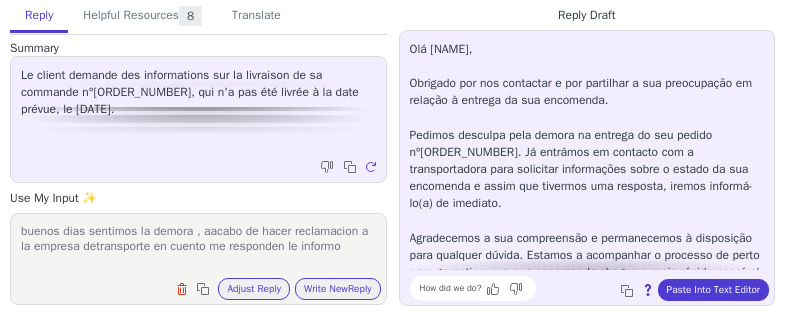 scroll, scrollTop: 28, scrollLeft: 0, axis: vertical 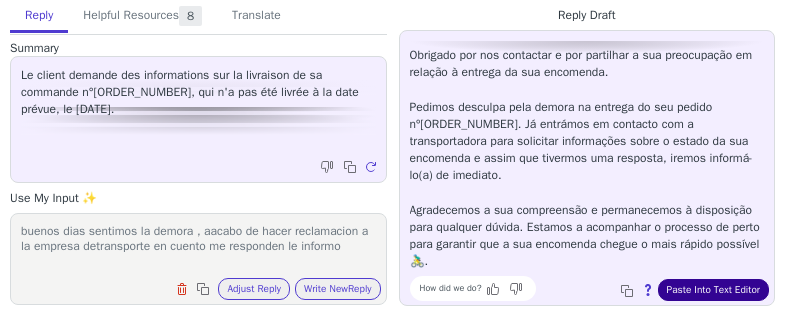 click on "Paste Into Text Editor" at bounding box center [713, 290] 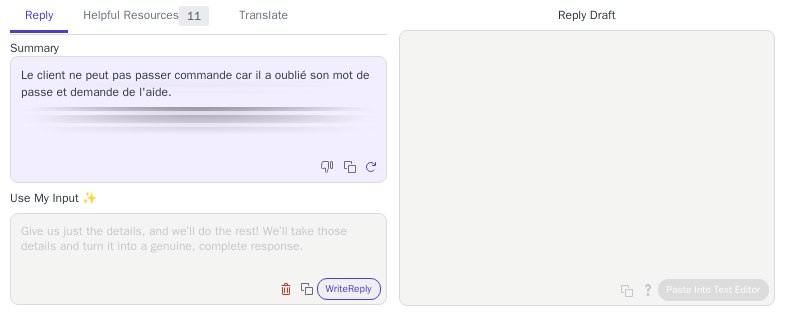 scroll, scrollTop: 0, scrollLeft: 0, axis: both 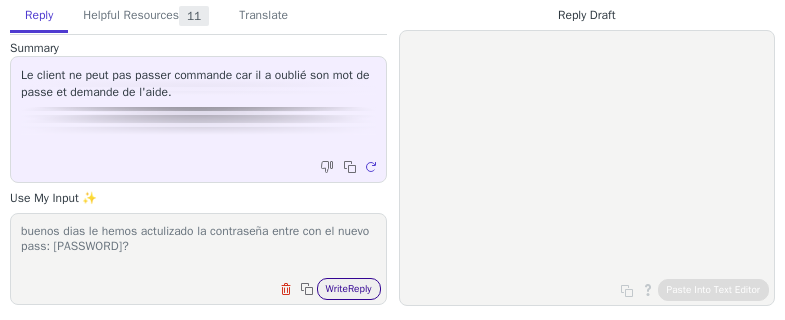 type on "buenos dias le hemos actulizado la contraseña entre con el nuevo pass: [PASSWORD]?" 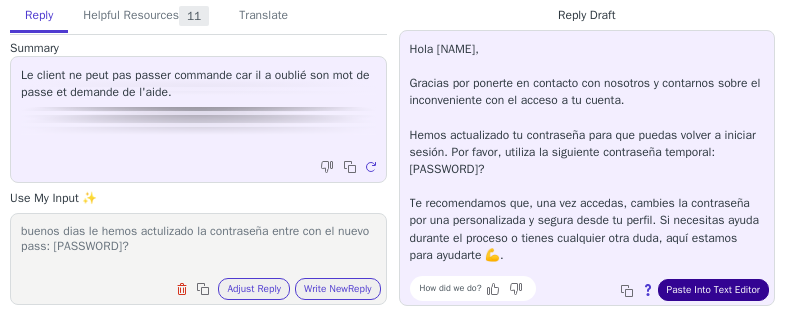 click on "Paste Into Text Editor" at bounding box center (713, 290) 